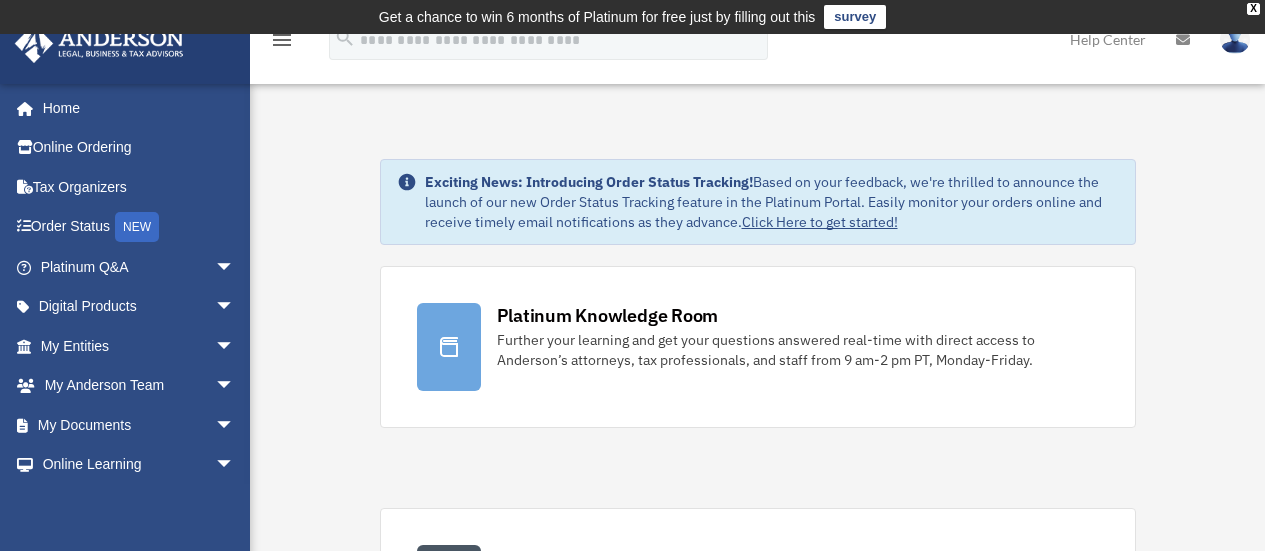 scroll, scrollTop: 0, scrollLeft: 0, axis: both 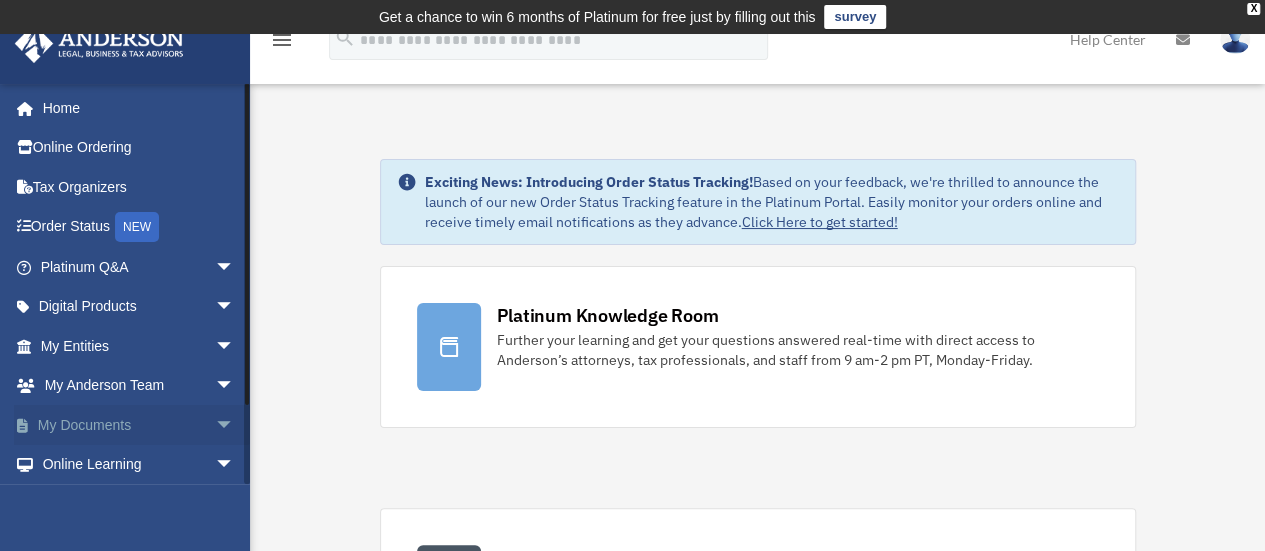 click on "My Documents arrow_drop_down" at bounding box center (139, 425) 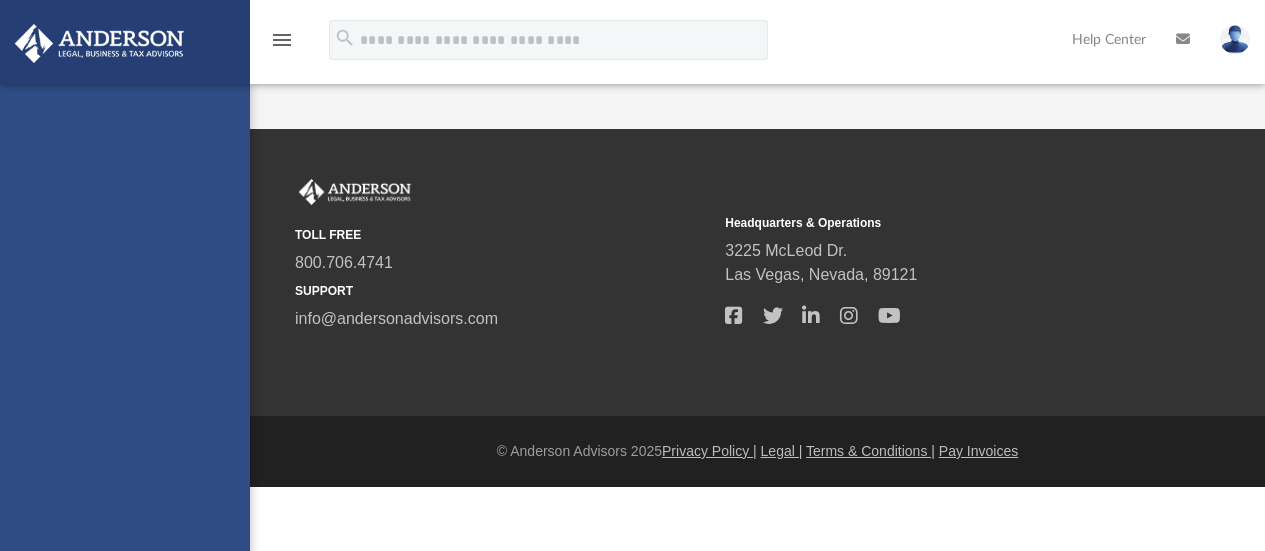 scroll, scrollTop: 0, scrollLeft: 0, axis: both 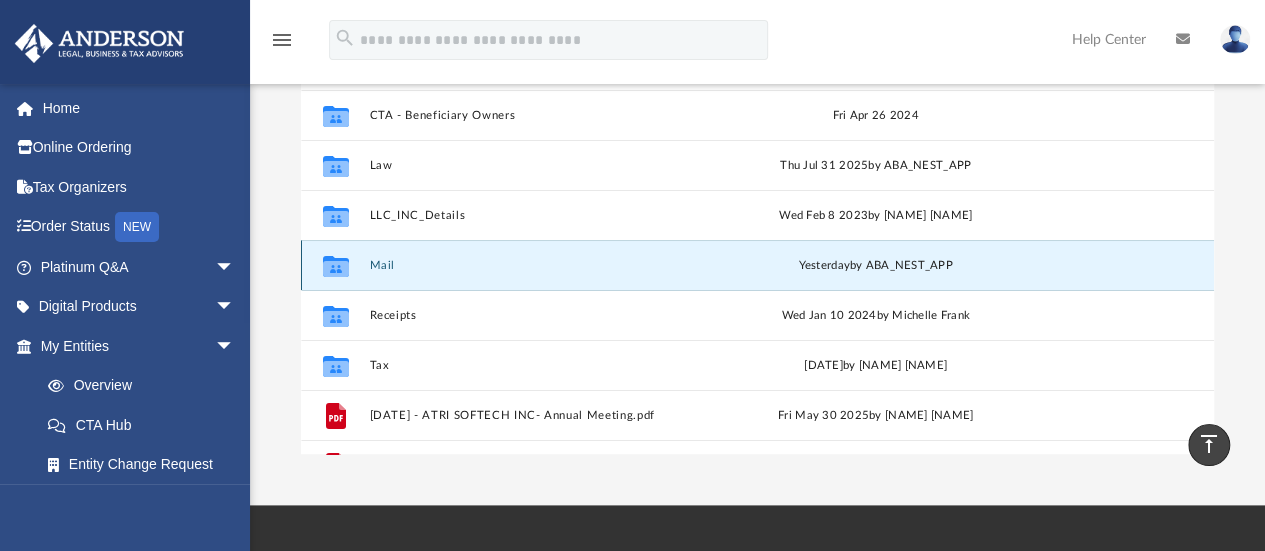 click on "Mail" at bounding box center [535, 265] 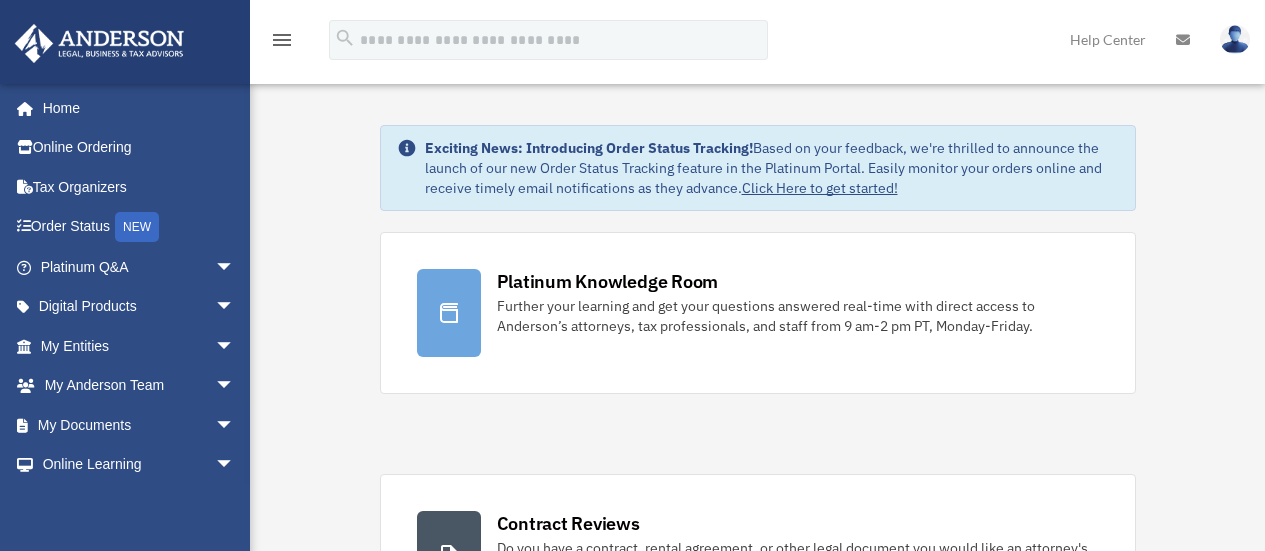 scroll, scrollTop: 0, scrollLeft: 0, axis: both 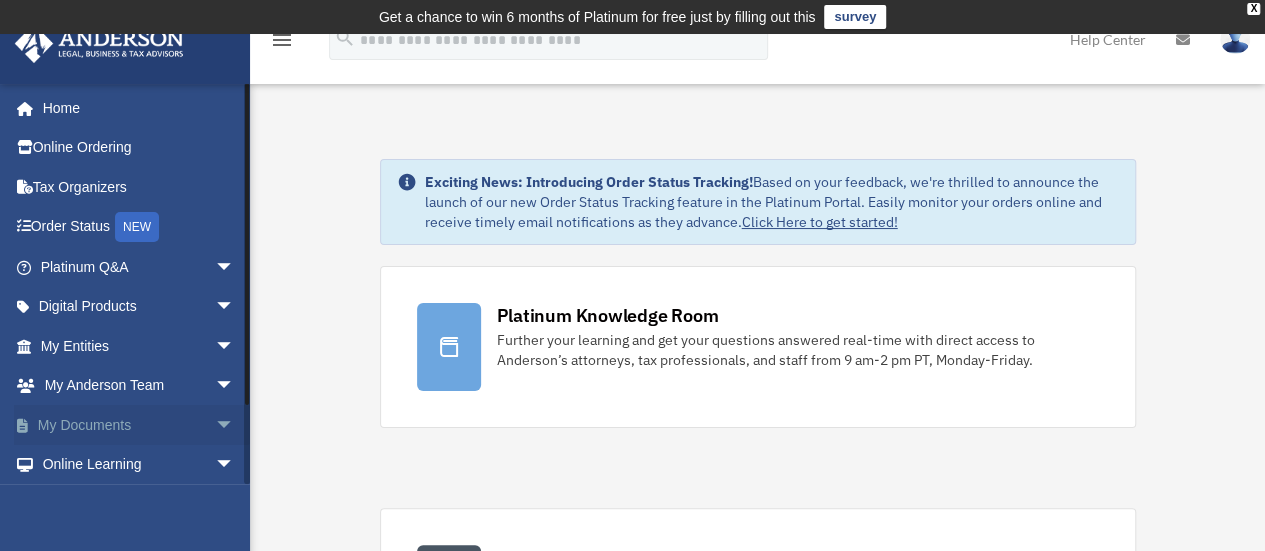 click on "My Documents arrow_drop_down" at bounding box center [139, 425] 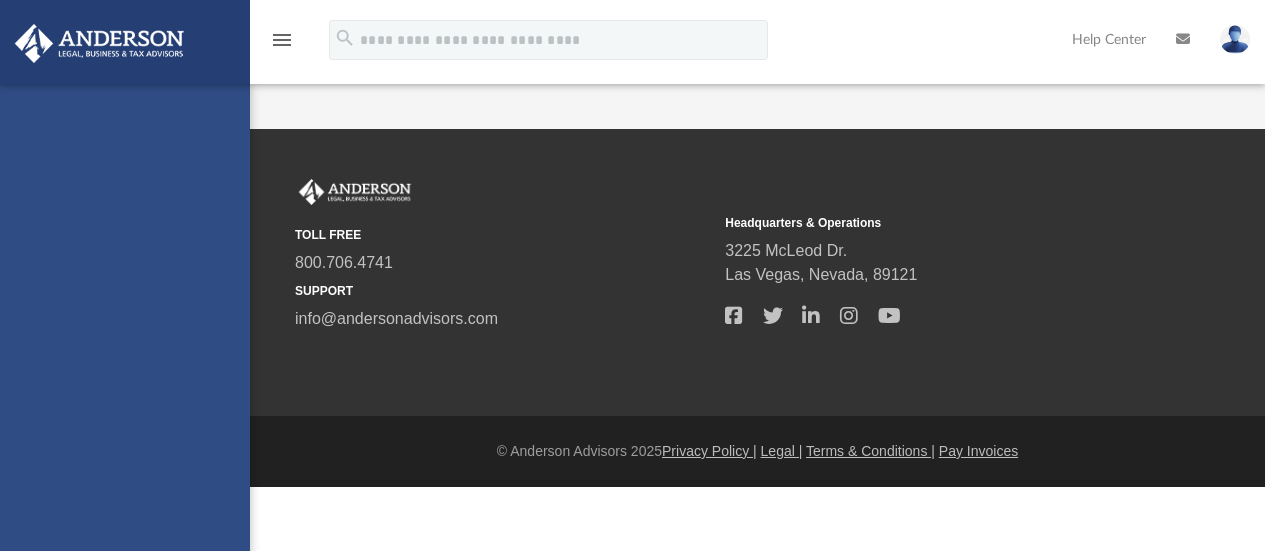 scroll, scrollTop: 0, scrollLeft: 0, axis: both 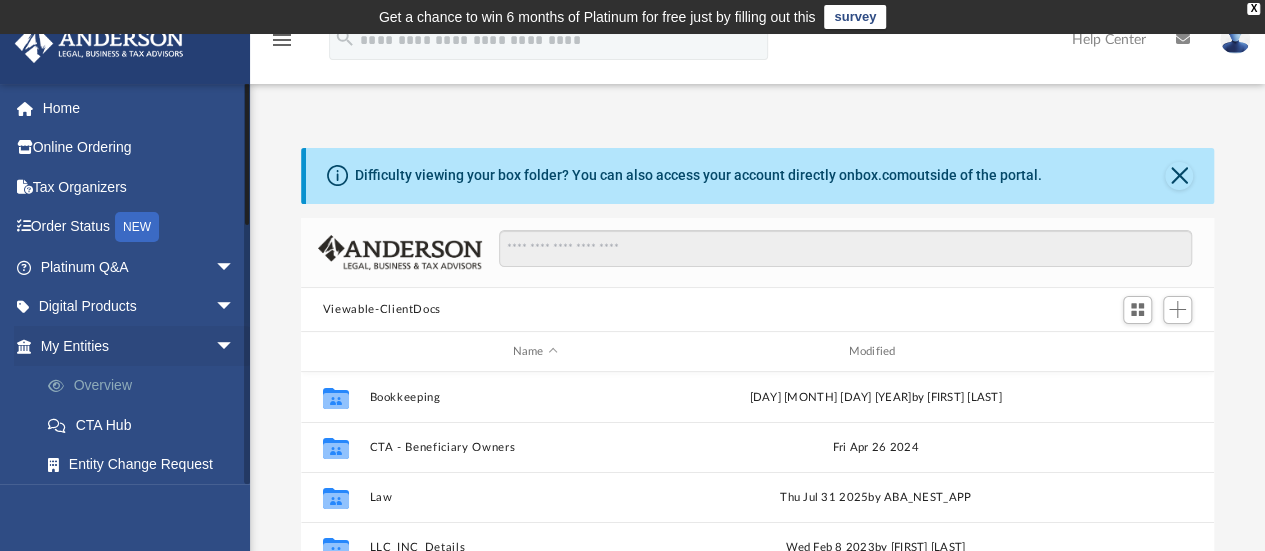 click on "Overview" at bounding box center [146, 386] 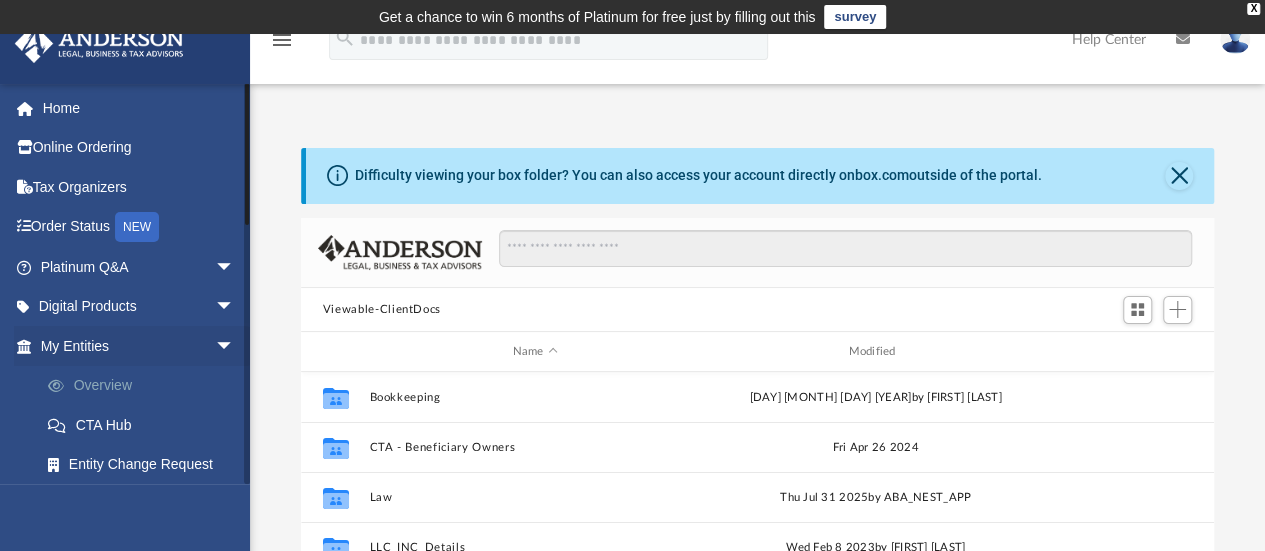 scroll, scrollTop: 19957, scrollLeft: 0, axis: vertical 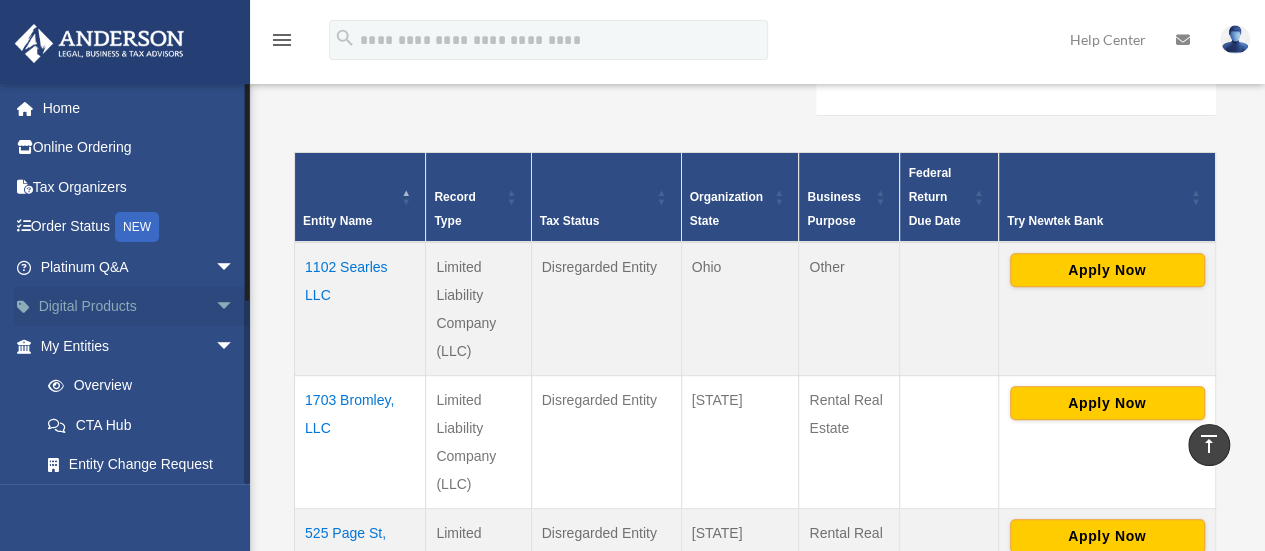 click on "arrow_drop_down" at bounding box center (235, 307) 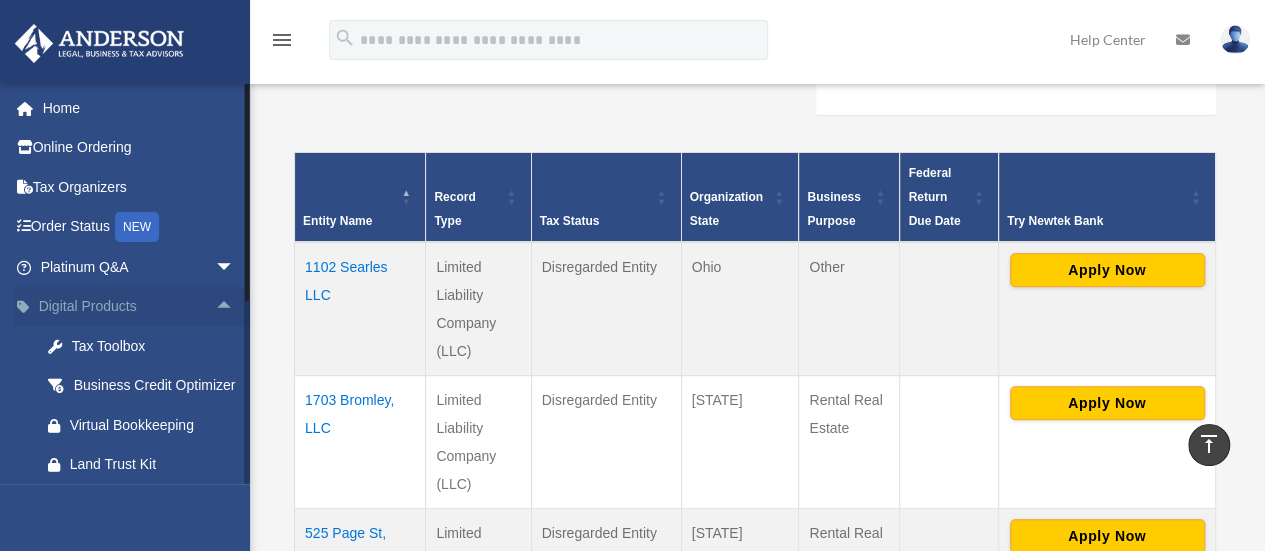click on "arrow_drop_up" at bounding box center [235, 307] 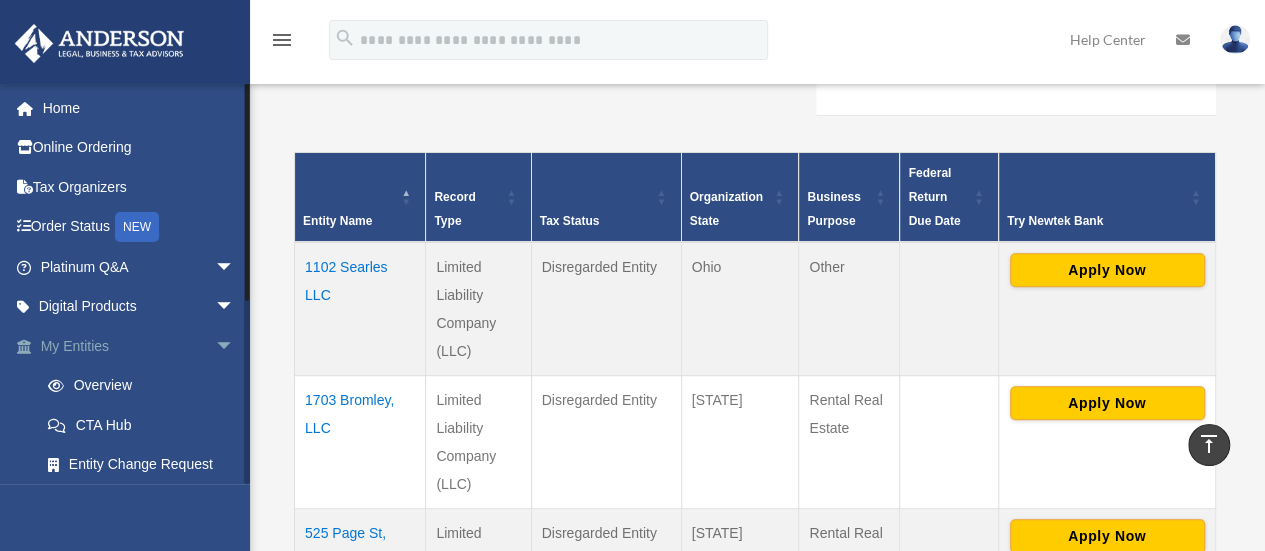 click on "arrow_drop_down" at bounding box center [235, 346] 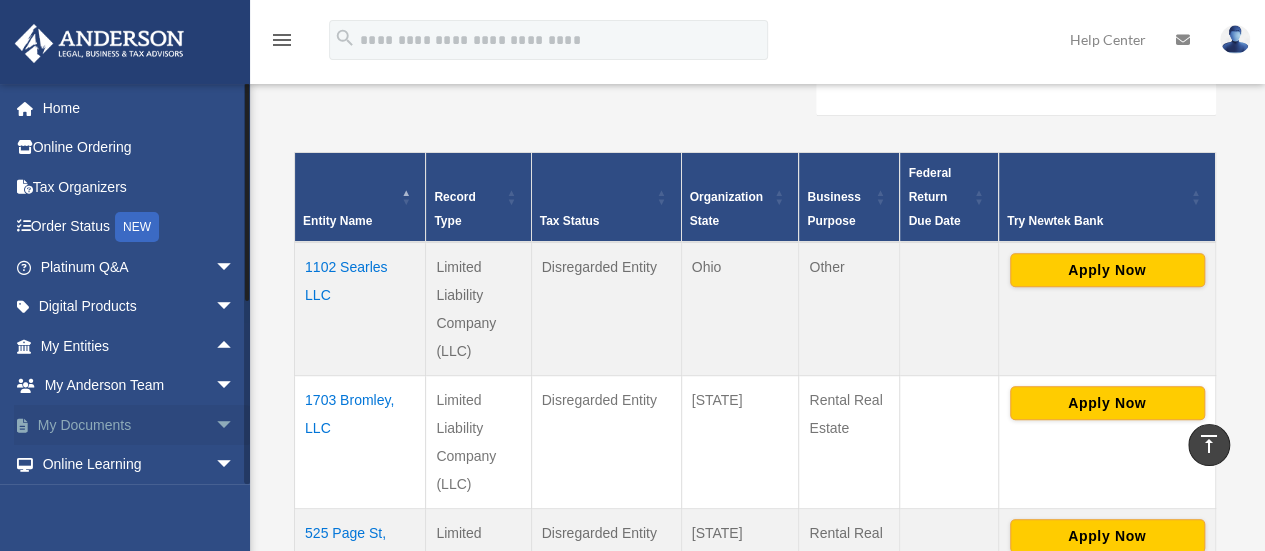 click on "My Documents arrow_drop_down" at bounding box center (139, 425) 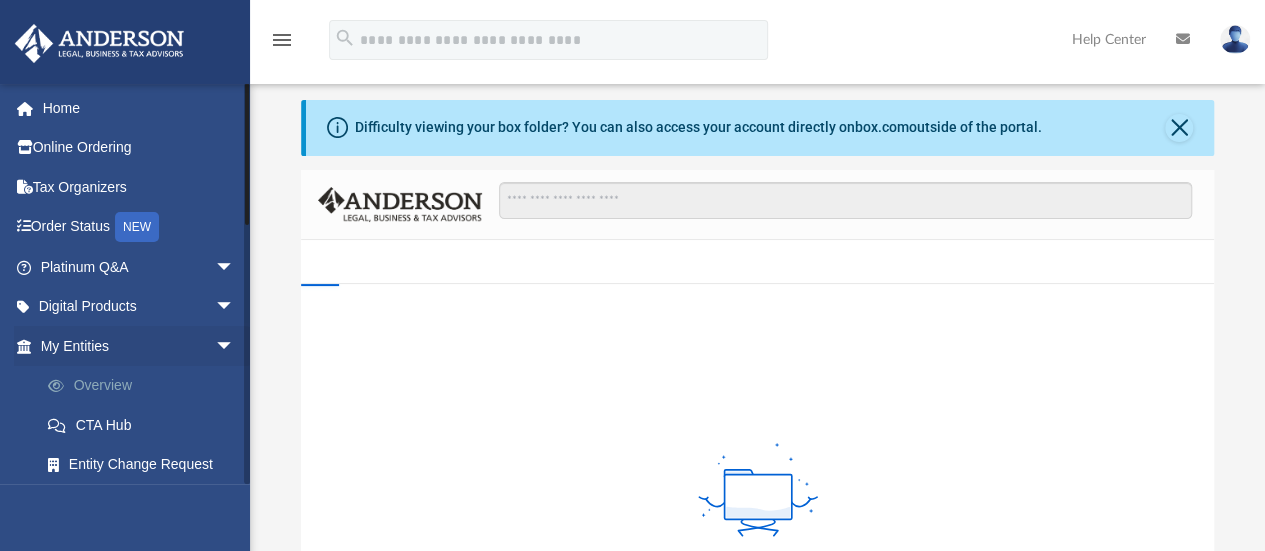 scroll, scrollTop: 48, scrollLeft: 0, axis: vertical 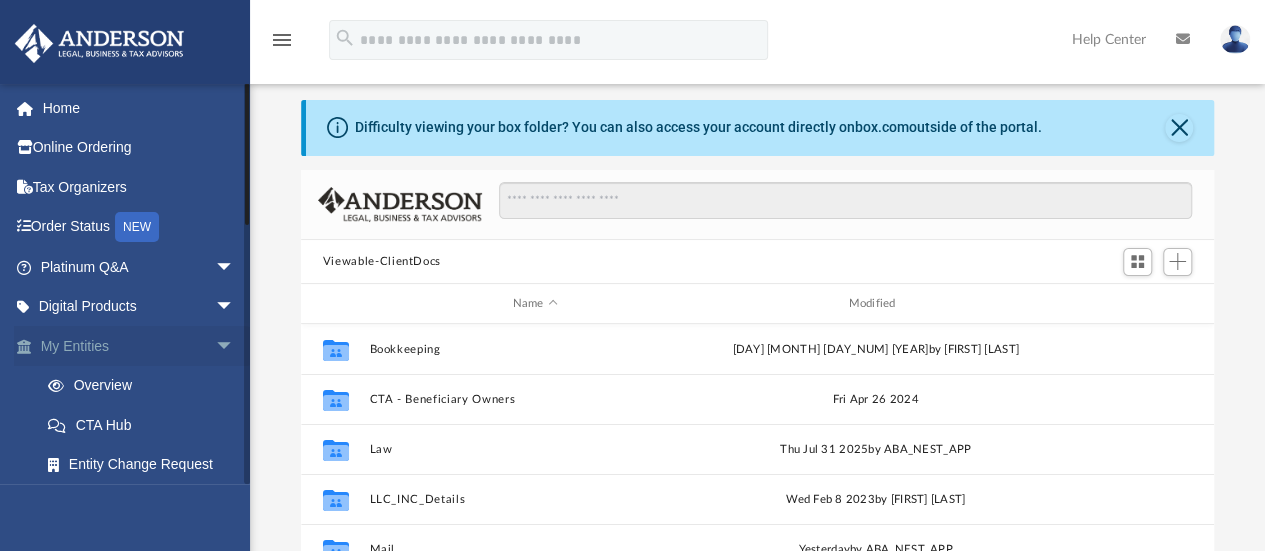 click on "arrow_drop_down" at bounding box center [235, 346] 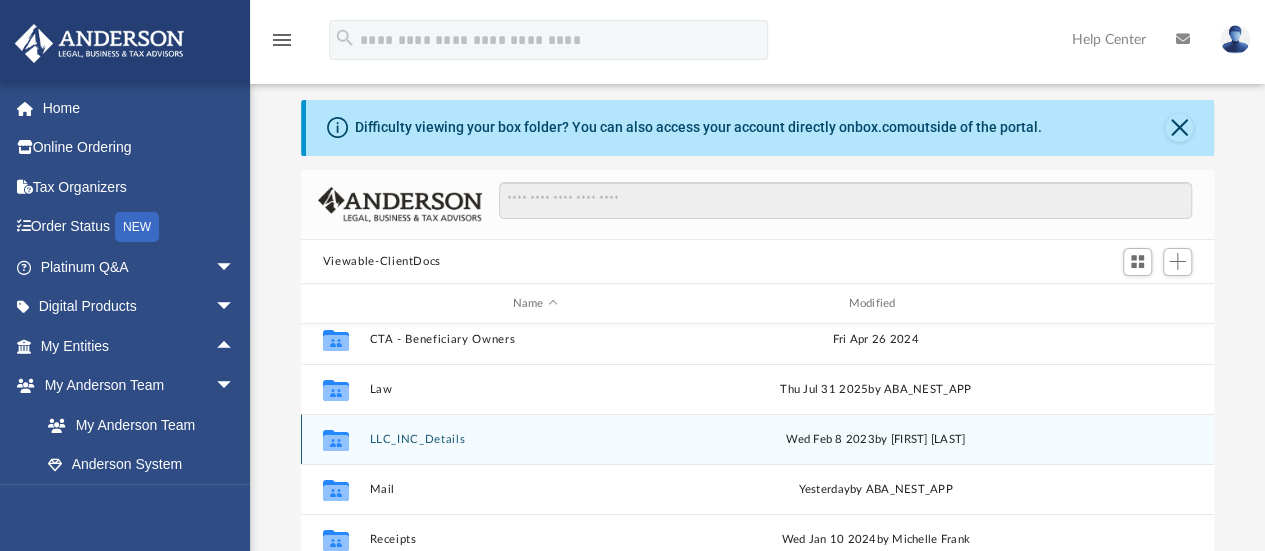 scroll, scrollTop: 84, scrollLeft: 0, axis: vertical 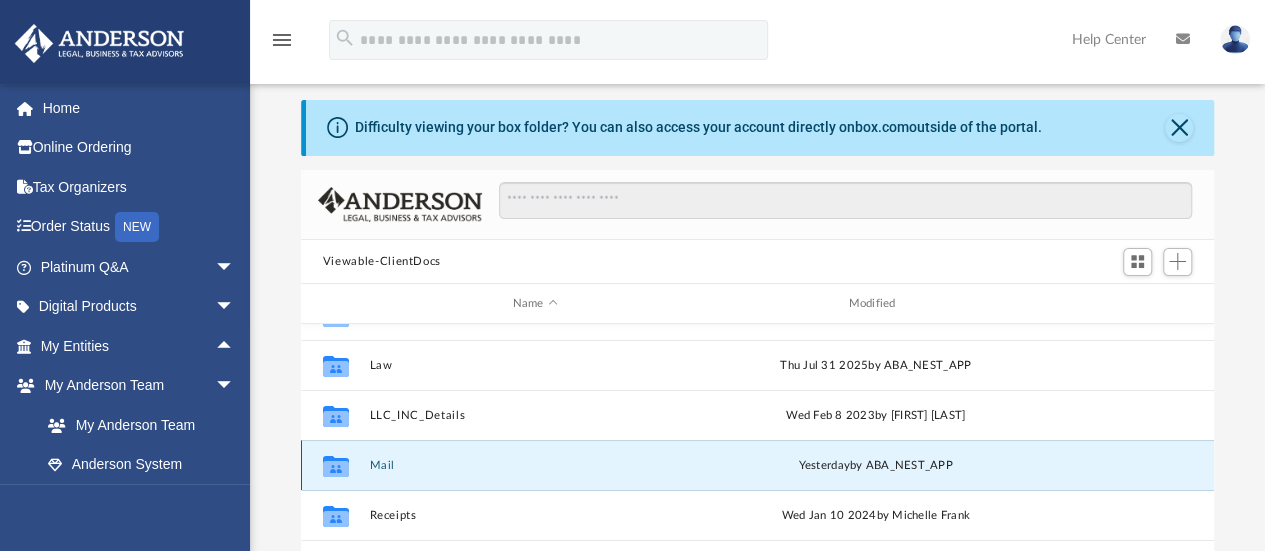 click on "Mail" at bounding box center [535, 465] 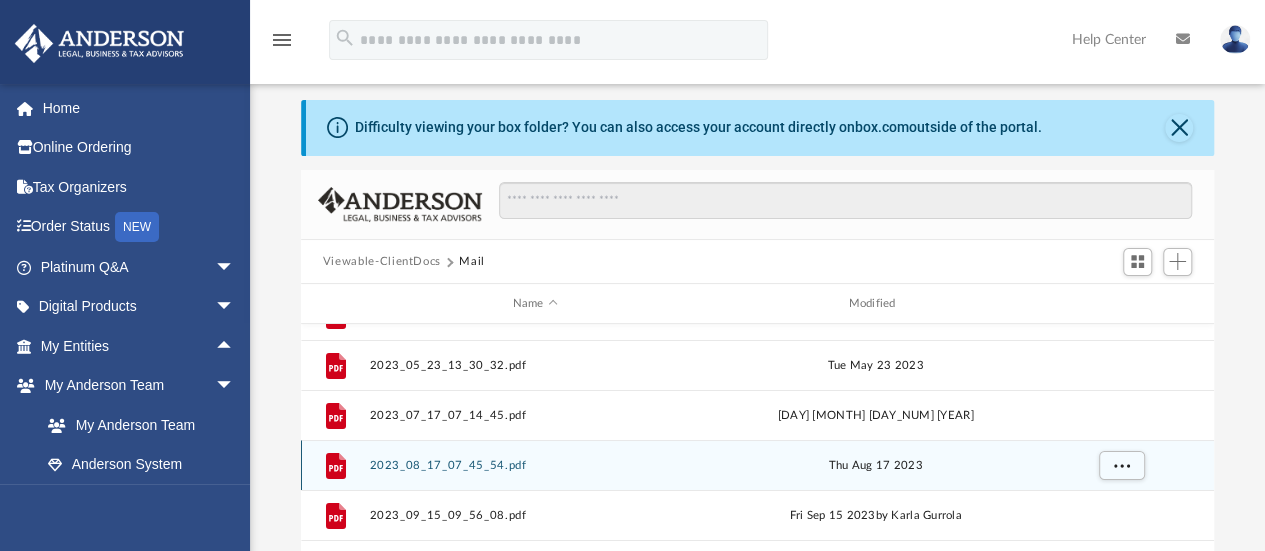 scroll, scrollTop: 0, scrollLeft: 0, axis: both 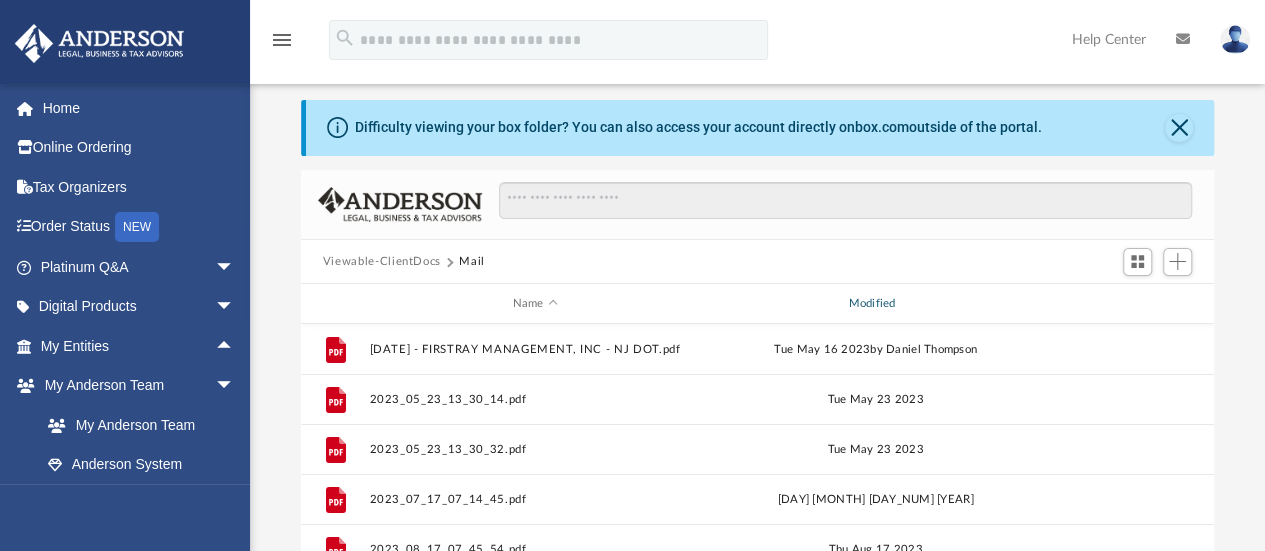 click on "Modified" at bounding box center (875, 304) 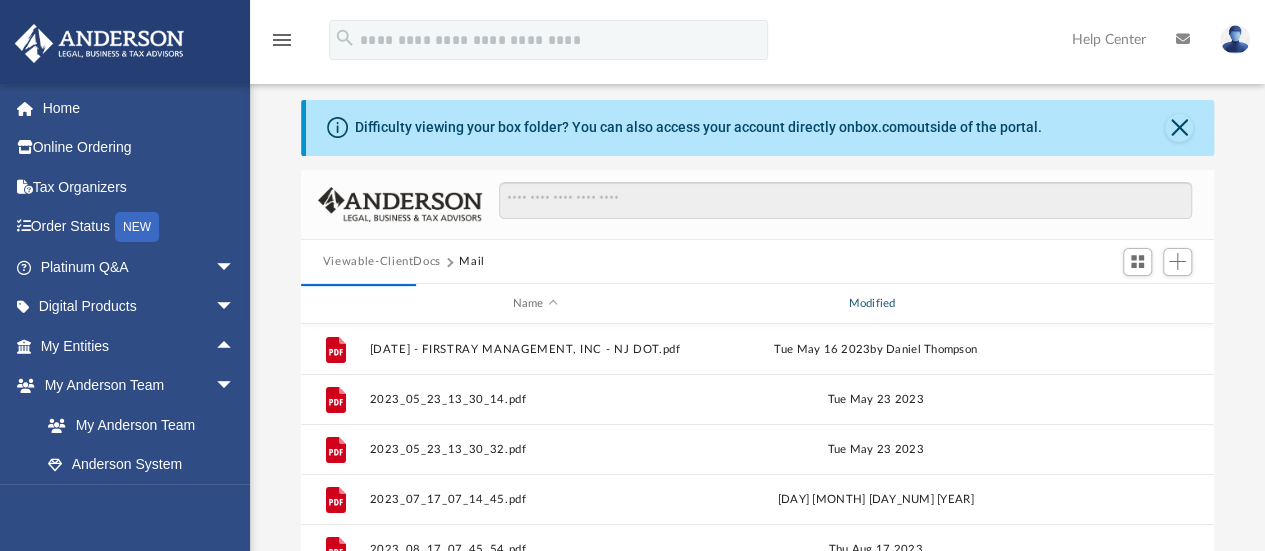 click on "Modified" at bounding box center (875, 304) 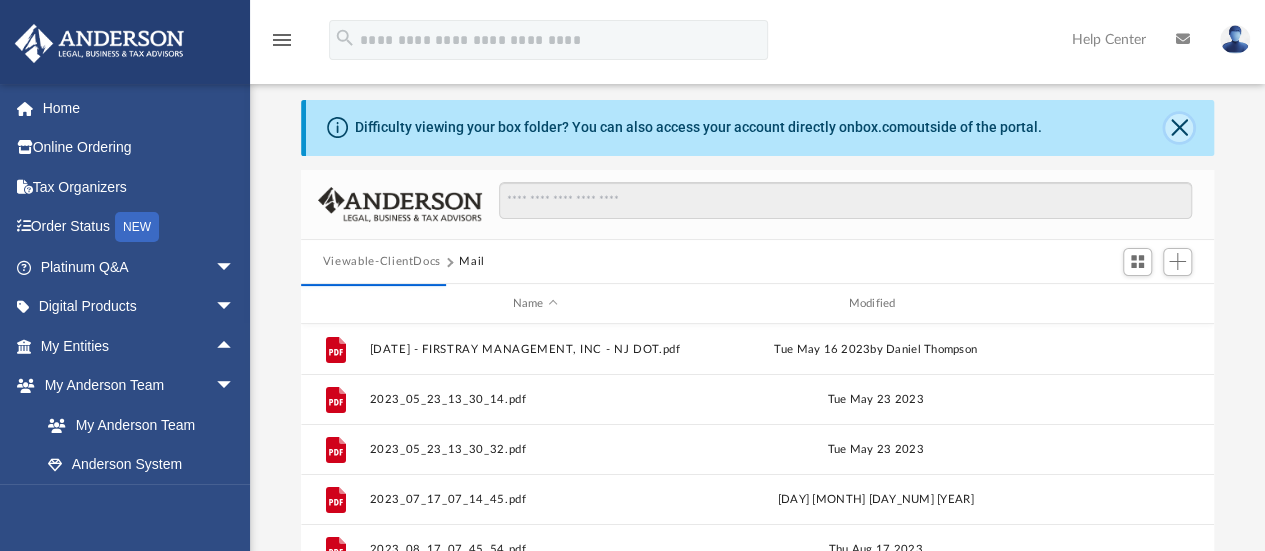 click 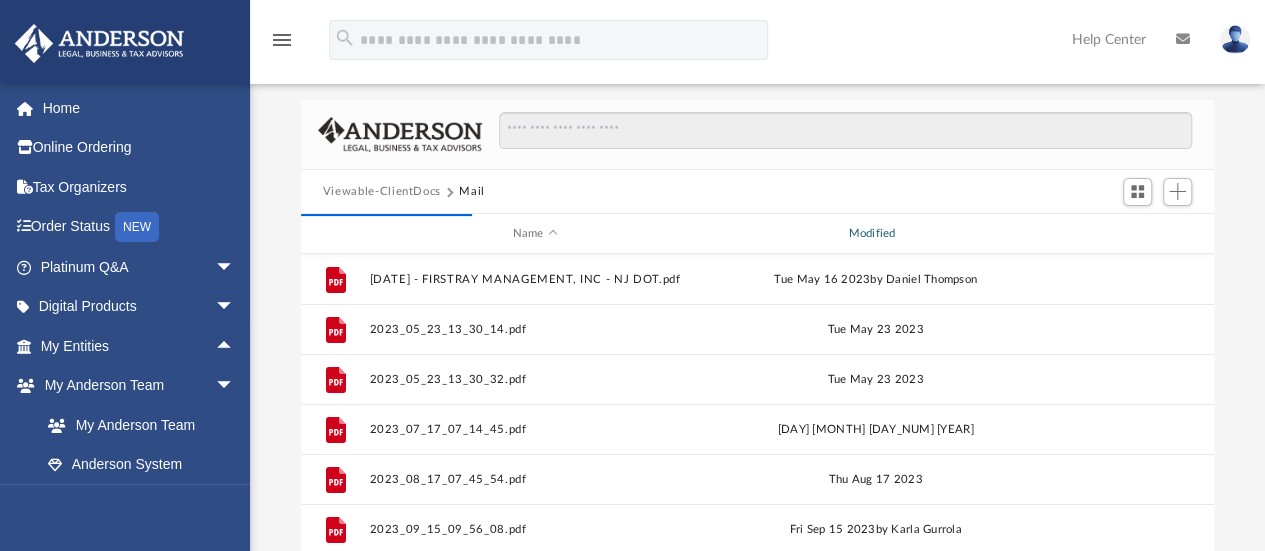 click on "Modified" at bounding box center (875, 234) 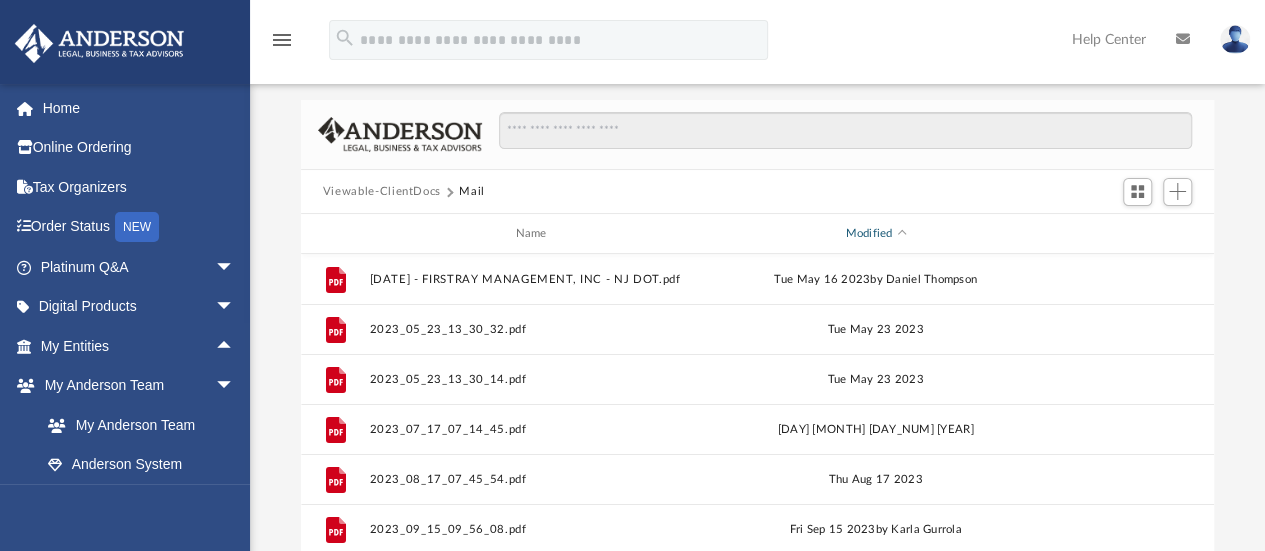 click on "Modified" at bounding box center (875, 234) 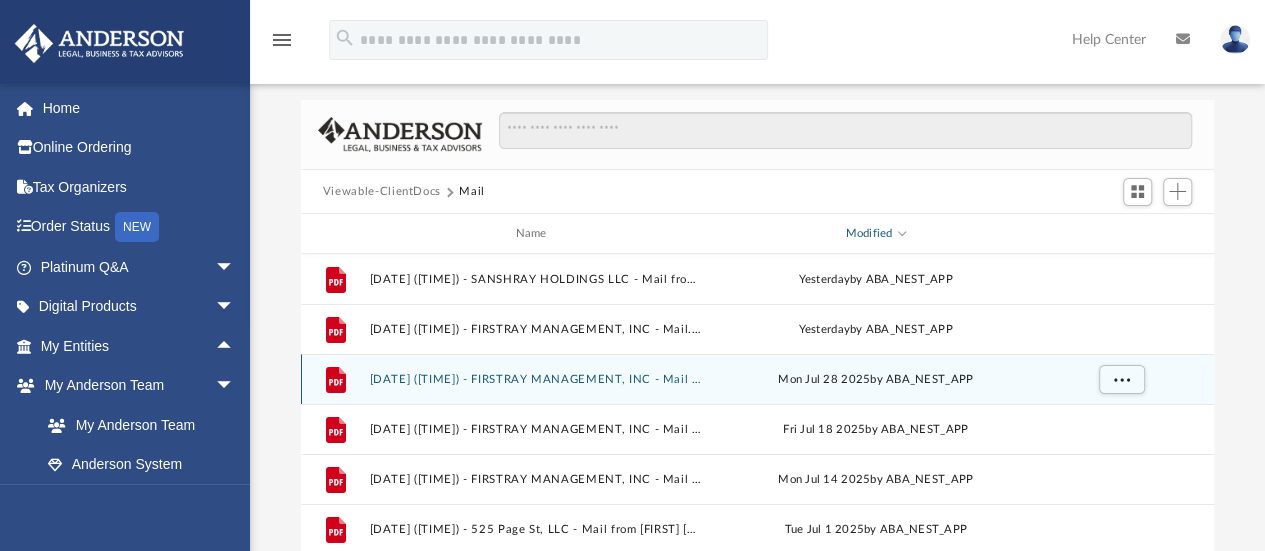 scroll, scrollTop: 0, scrollLeft: 0, axis: both 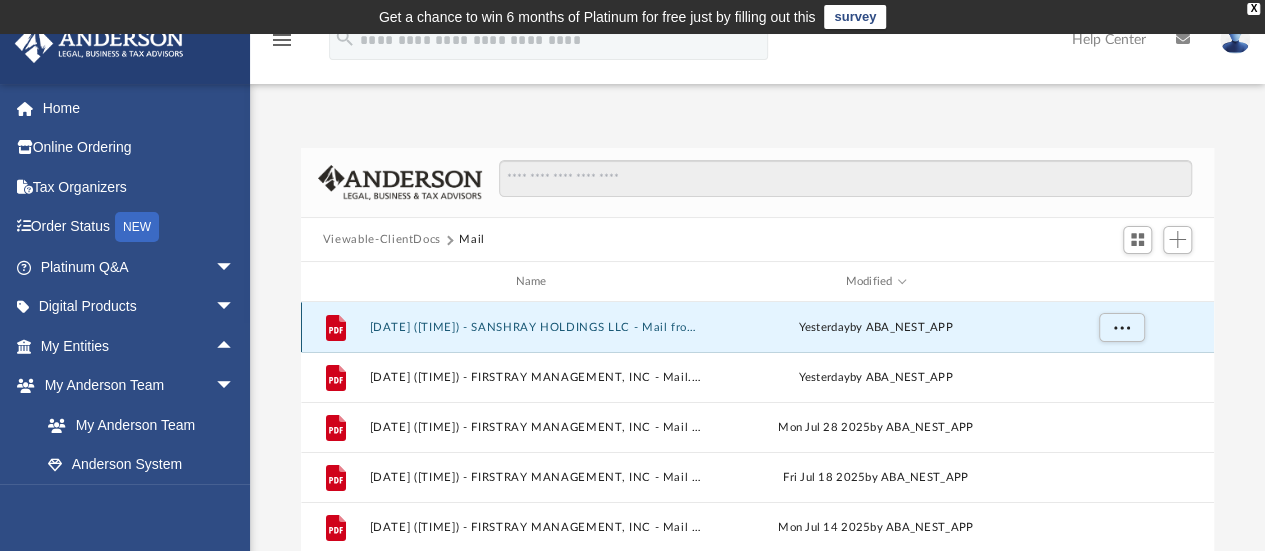 click on "2025.08.06 (12:31:46) - SANSHRAY HOLDINGS LLC - Mail from CITY OF BURLINGTON.pdf" at bounding box center (535, 327) 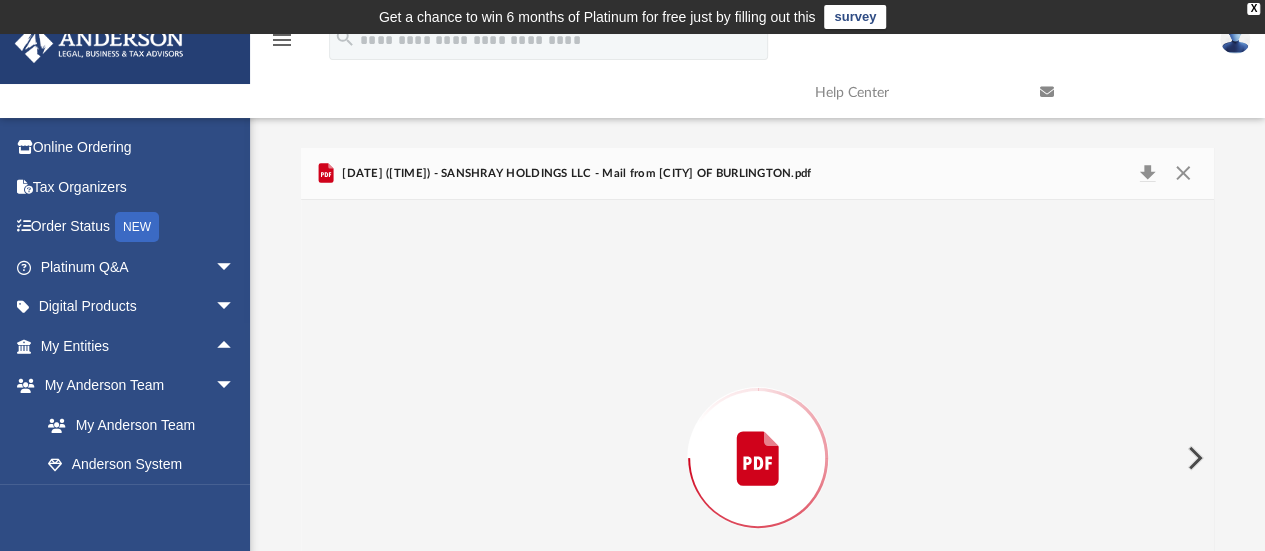scroll, scrollTop: 147, scrollLeft: 0, axis: vertical 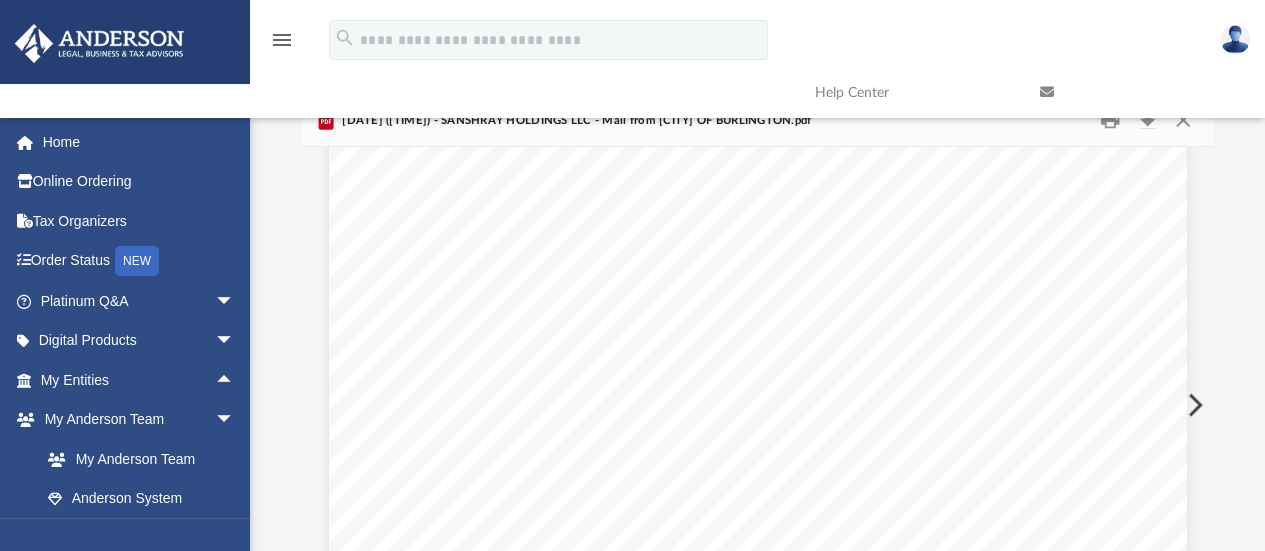click at bounding box center (1193, 405) 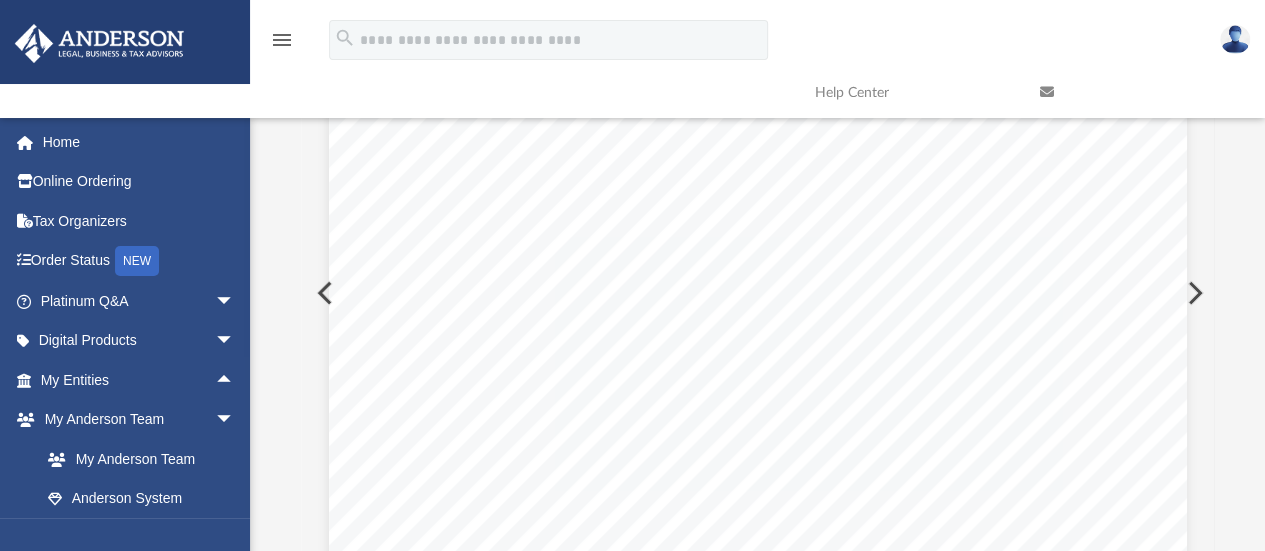 scroll, scrollTop: 0, scrollLeft: 0, axis: both 